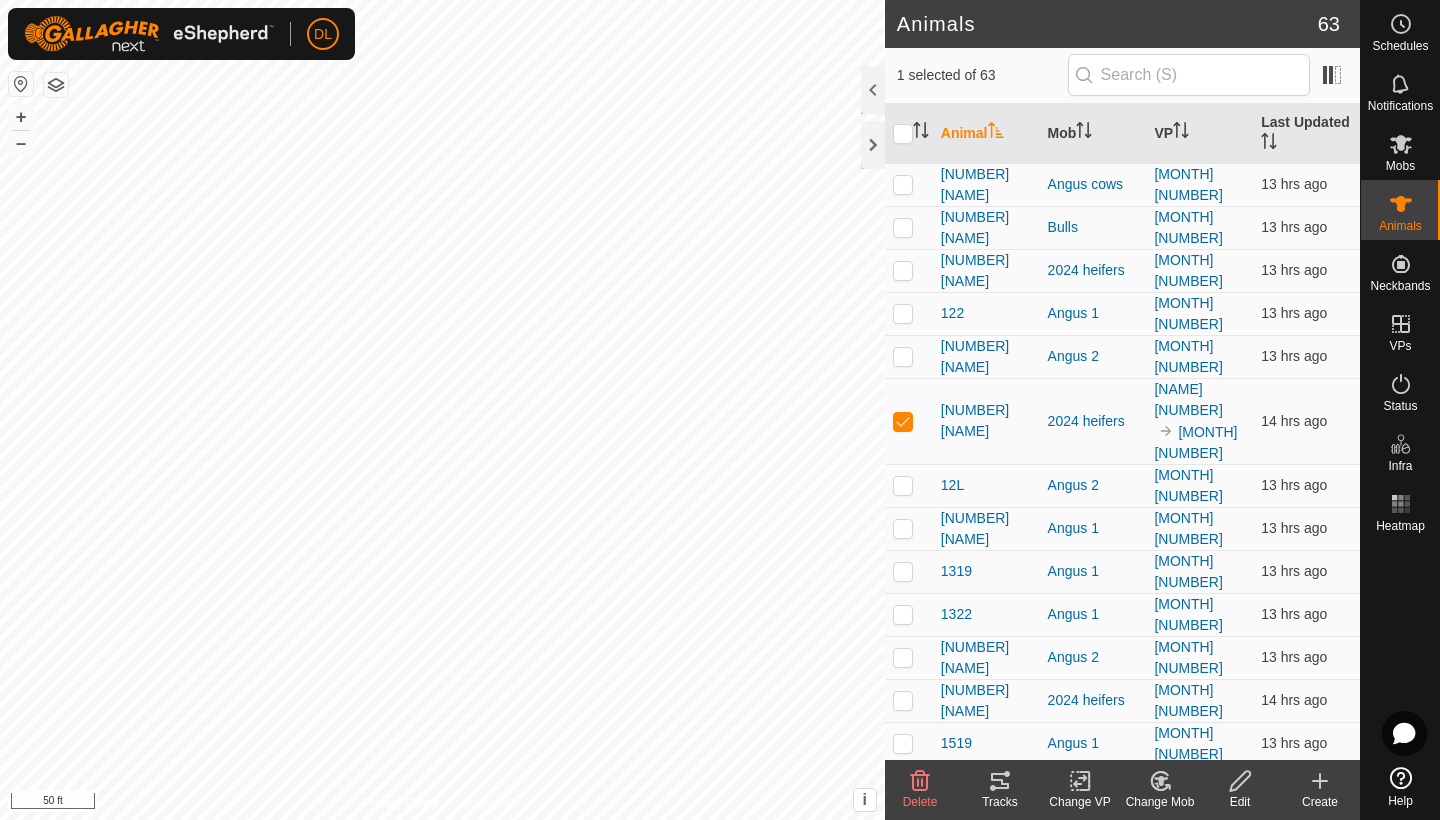 scroll, scrollTop: 0, scrollLeft: 0, axis: both 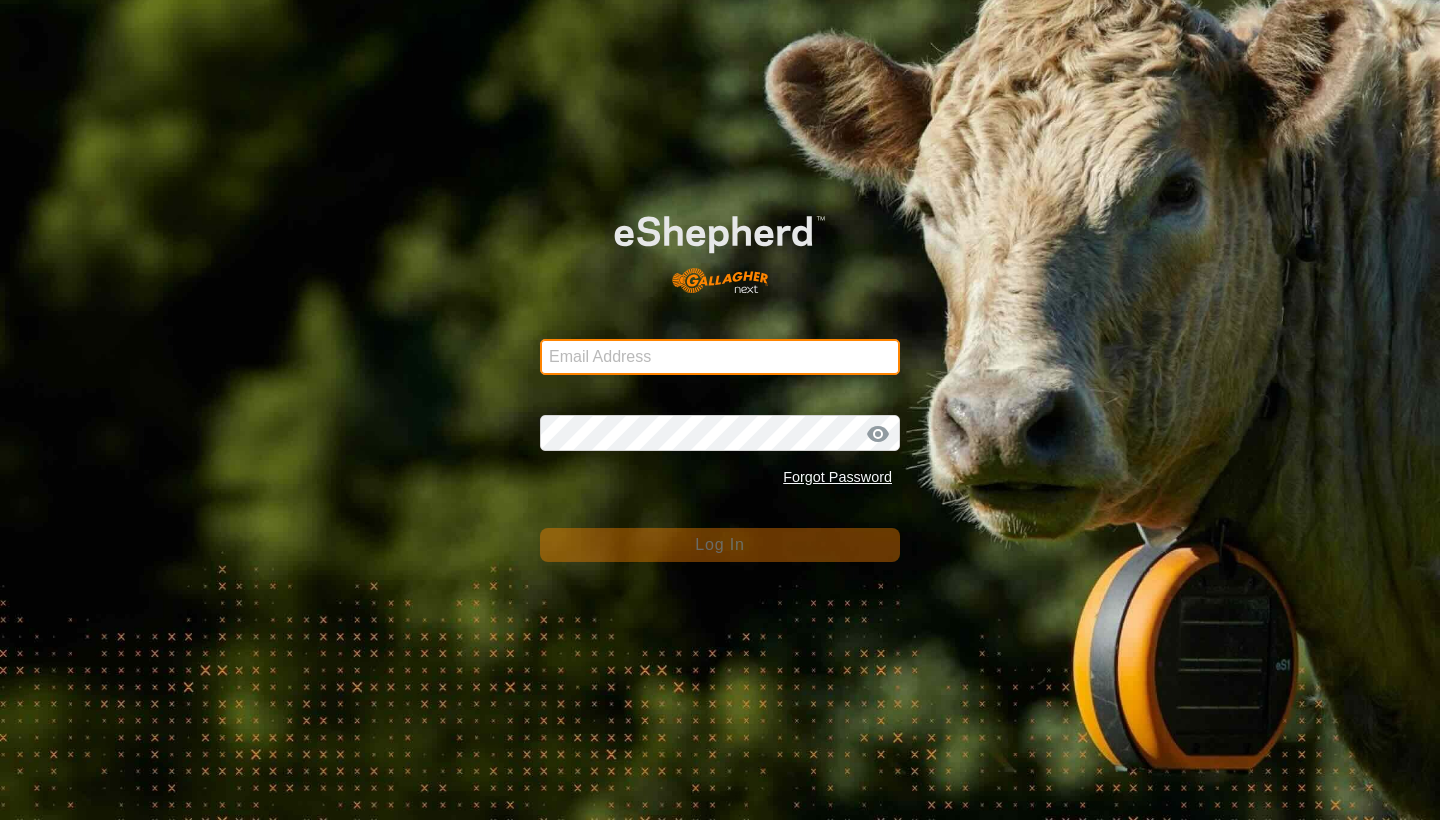 type on "[EMAIL]" 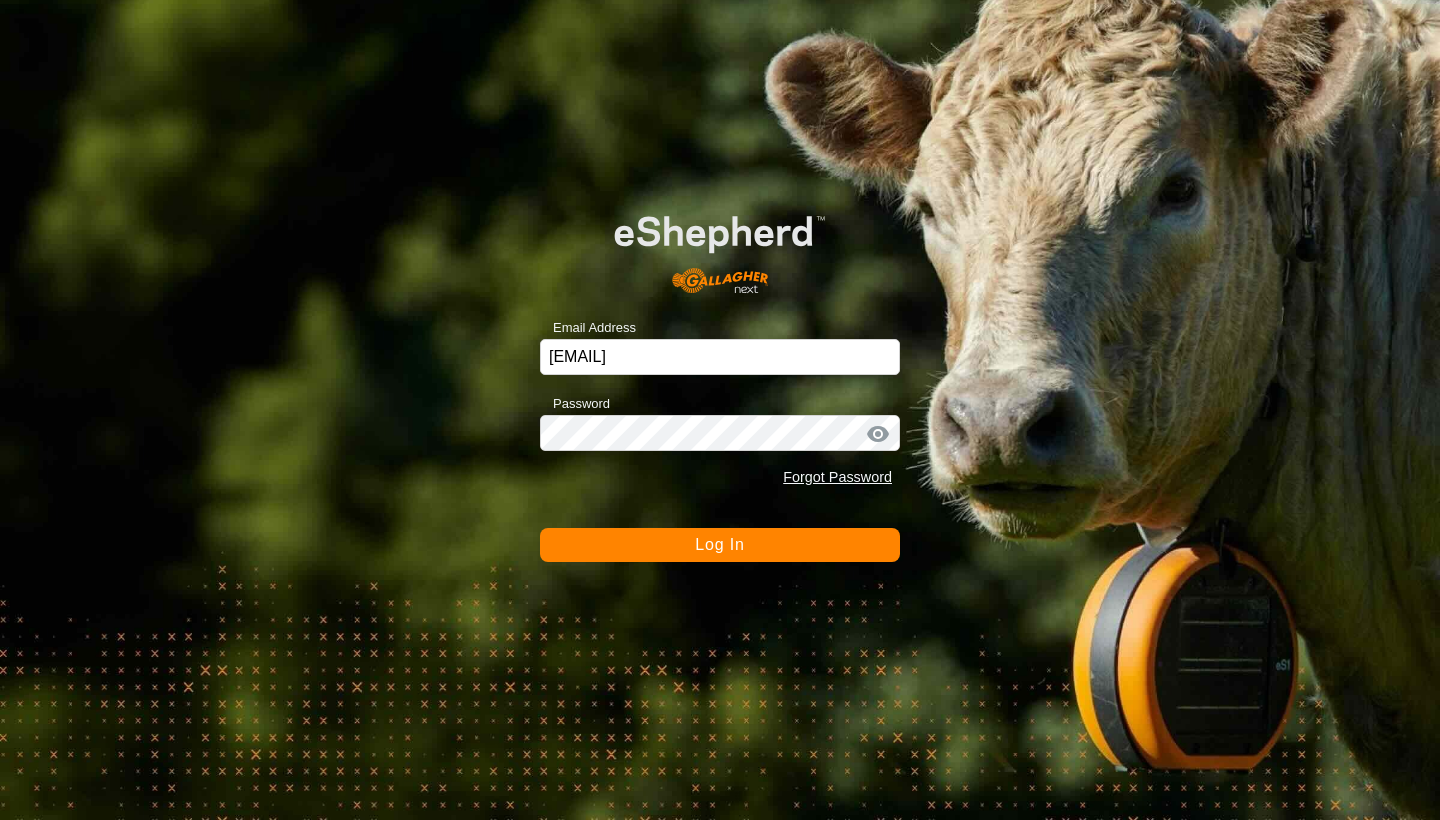 click on "Log In" 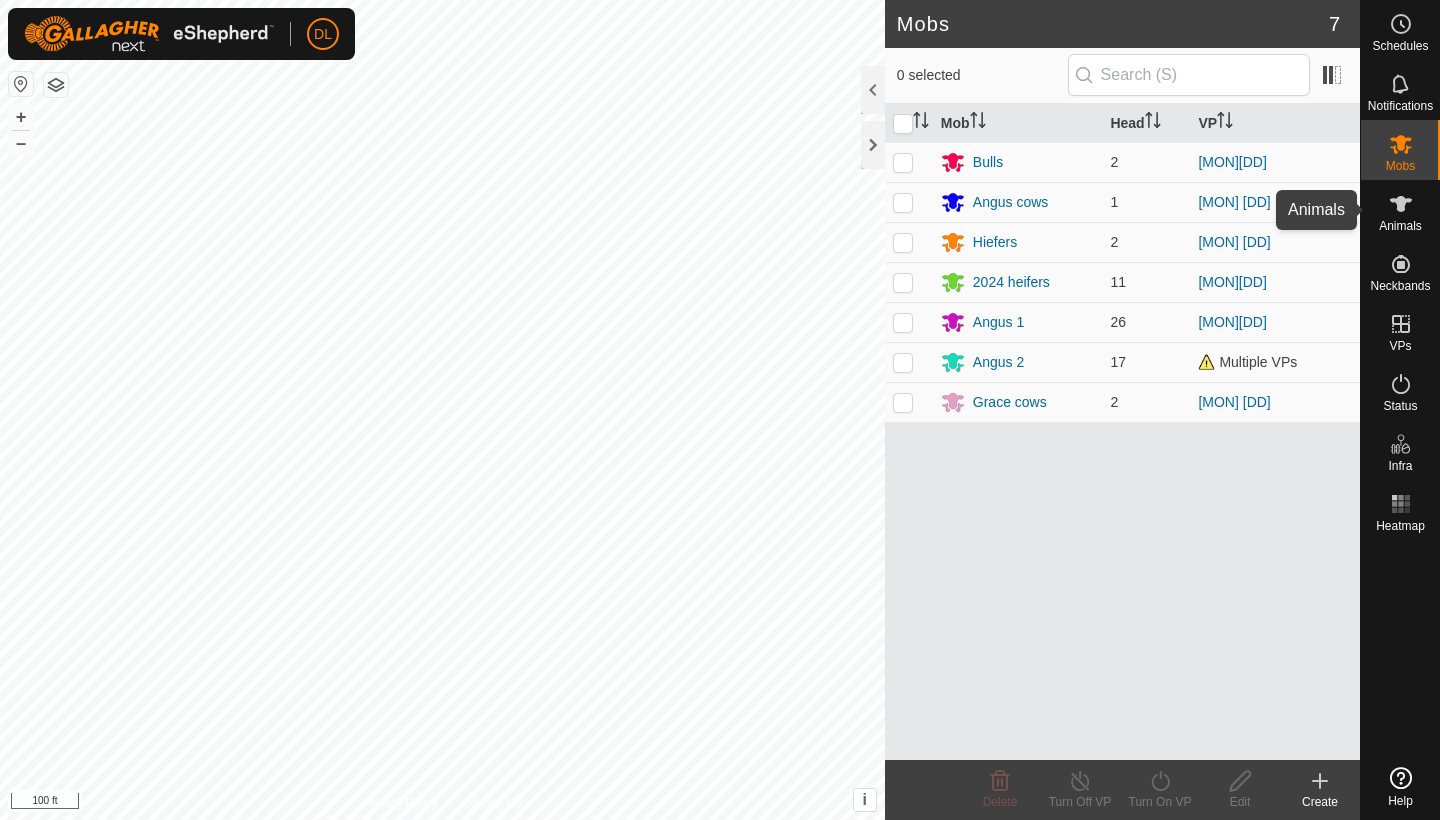 click on "Animals" at bounding box center (1400, 226) 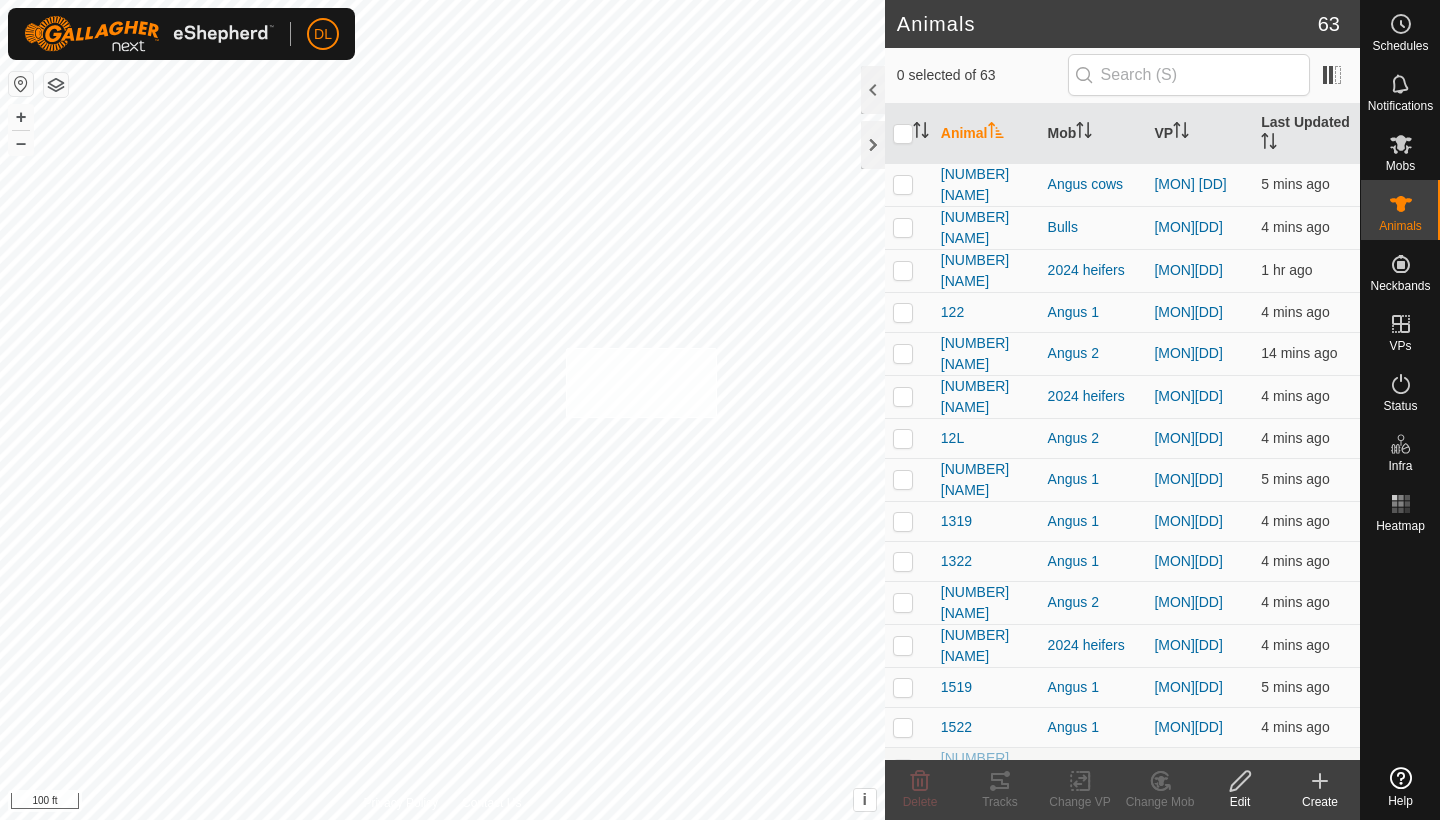 checkbox on "true" 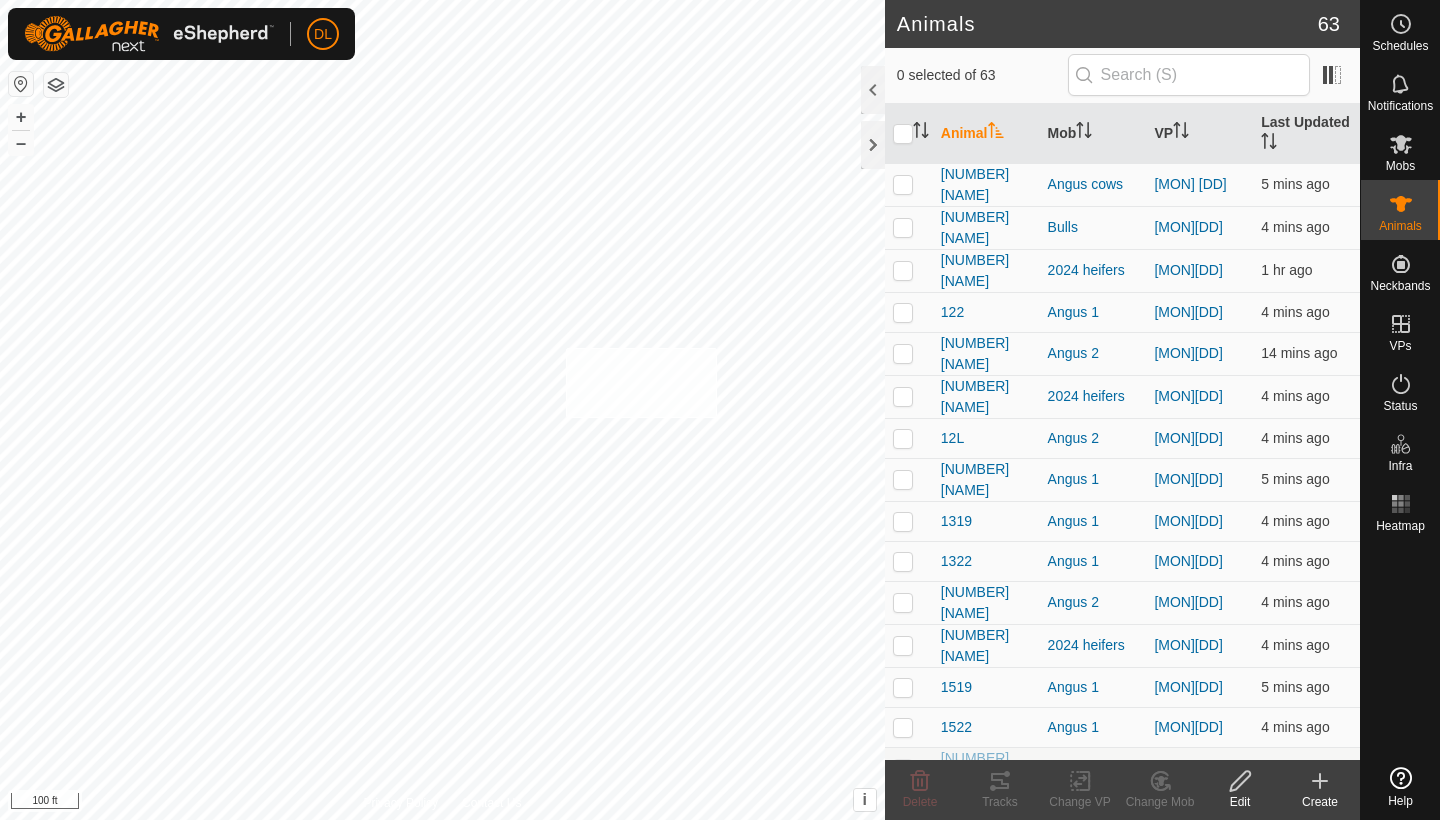 checkbox on "true" 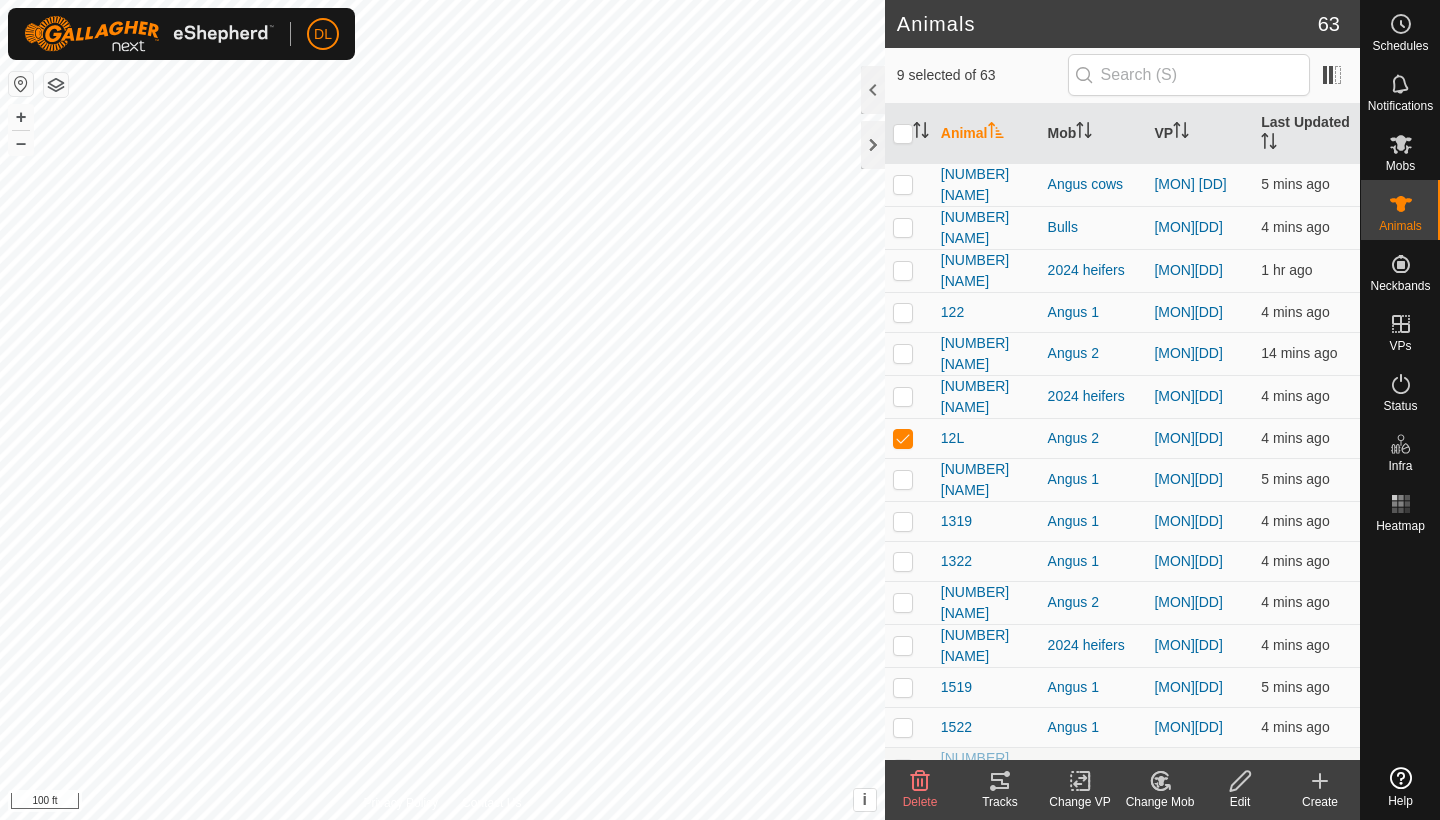 click 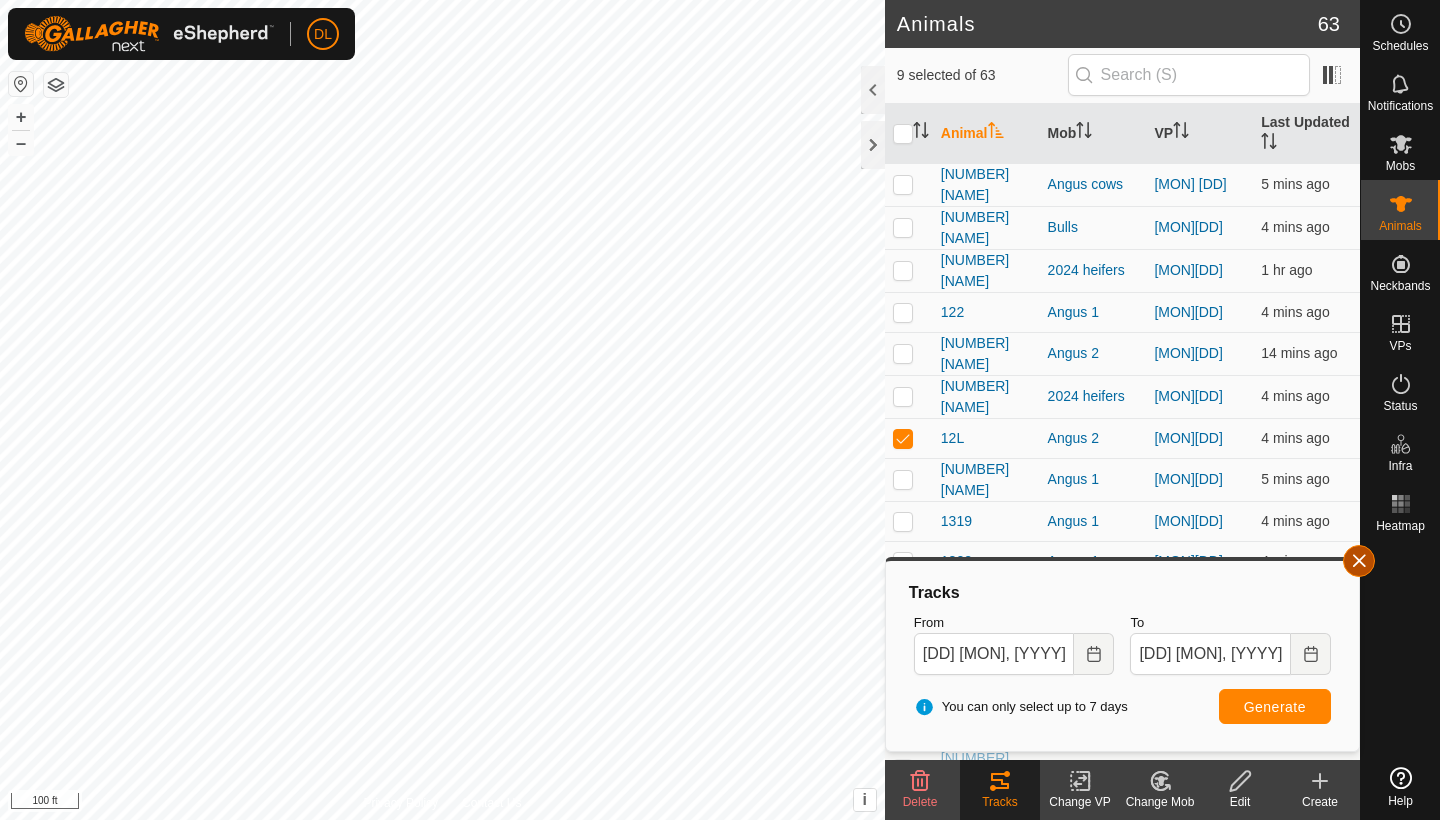 click at bounding box center (1359, 561) 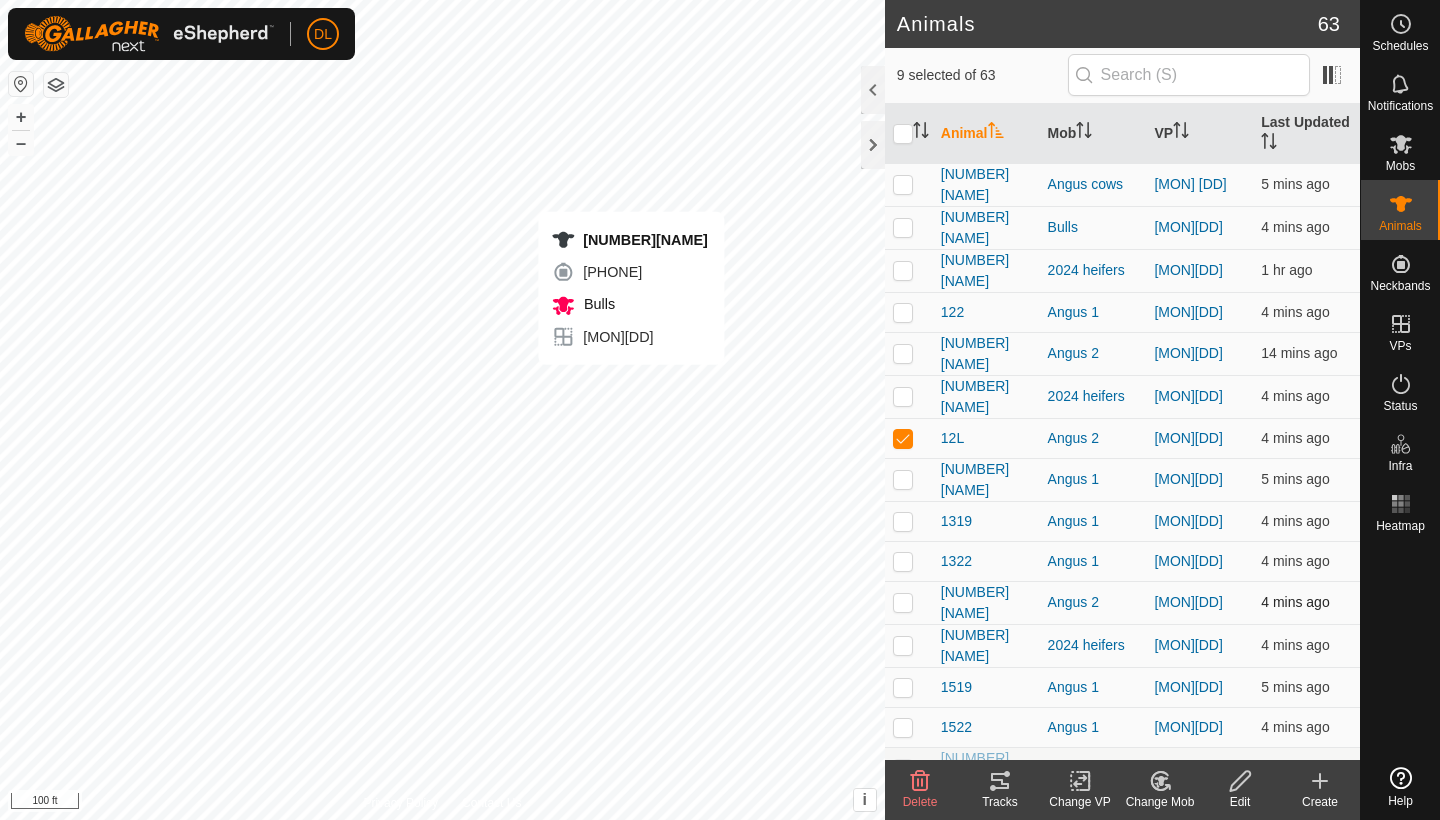 checkbox on "false" 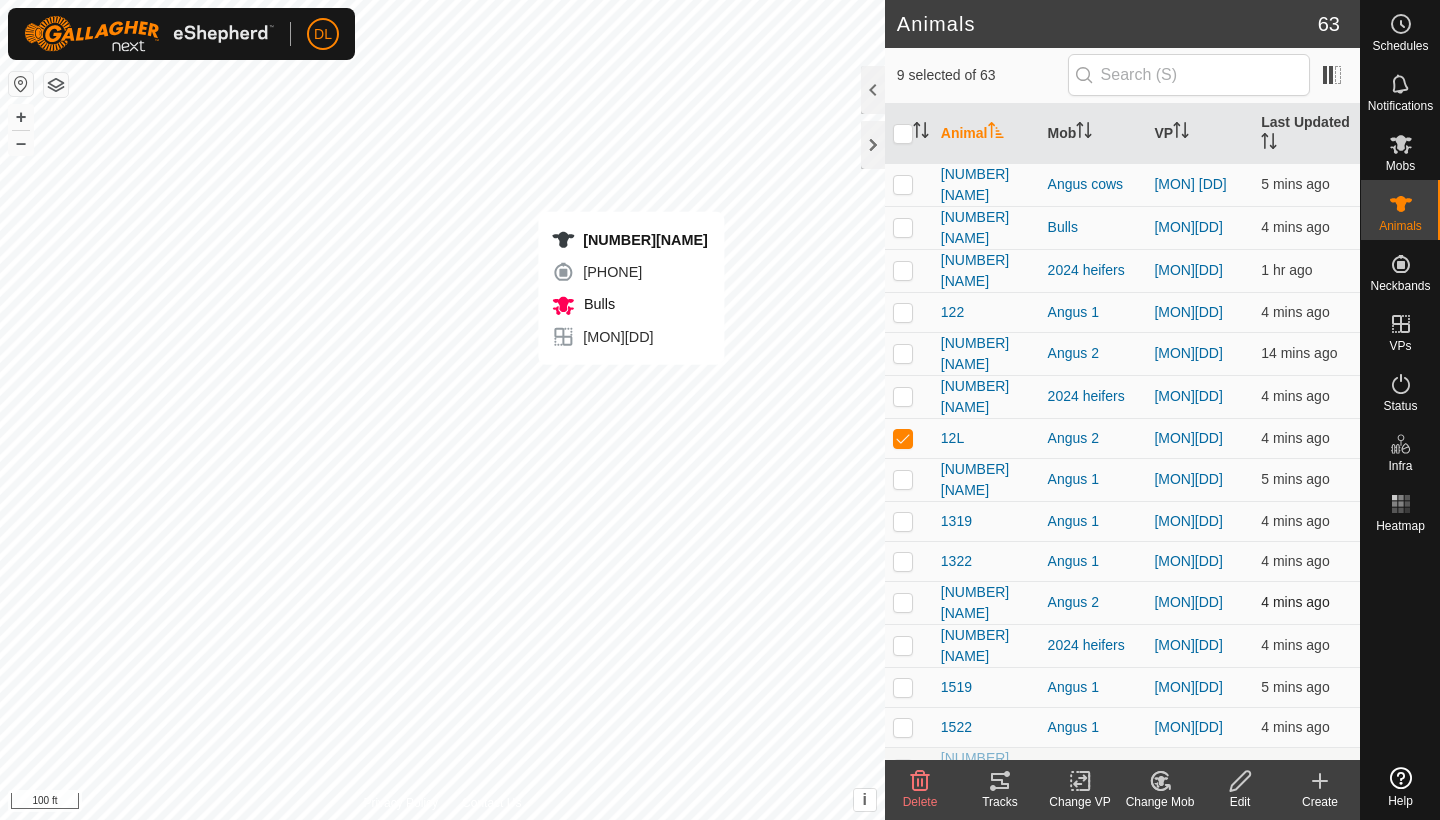 checkbox on "false" 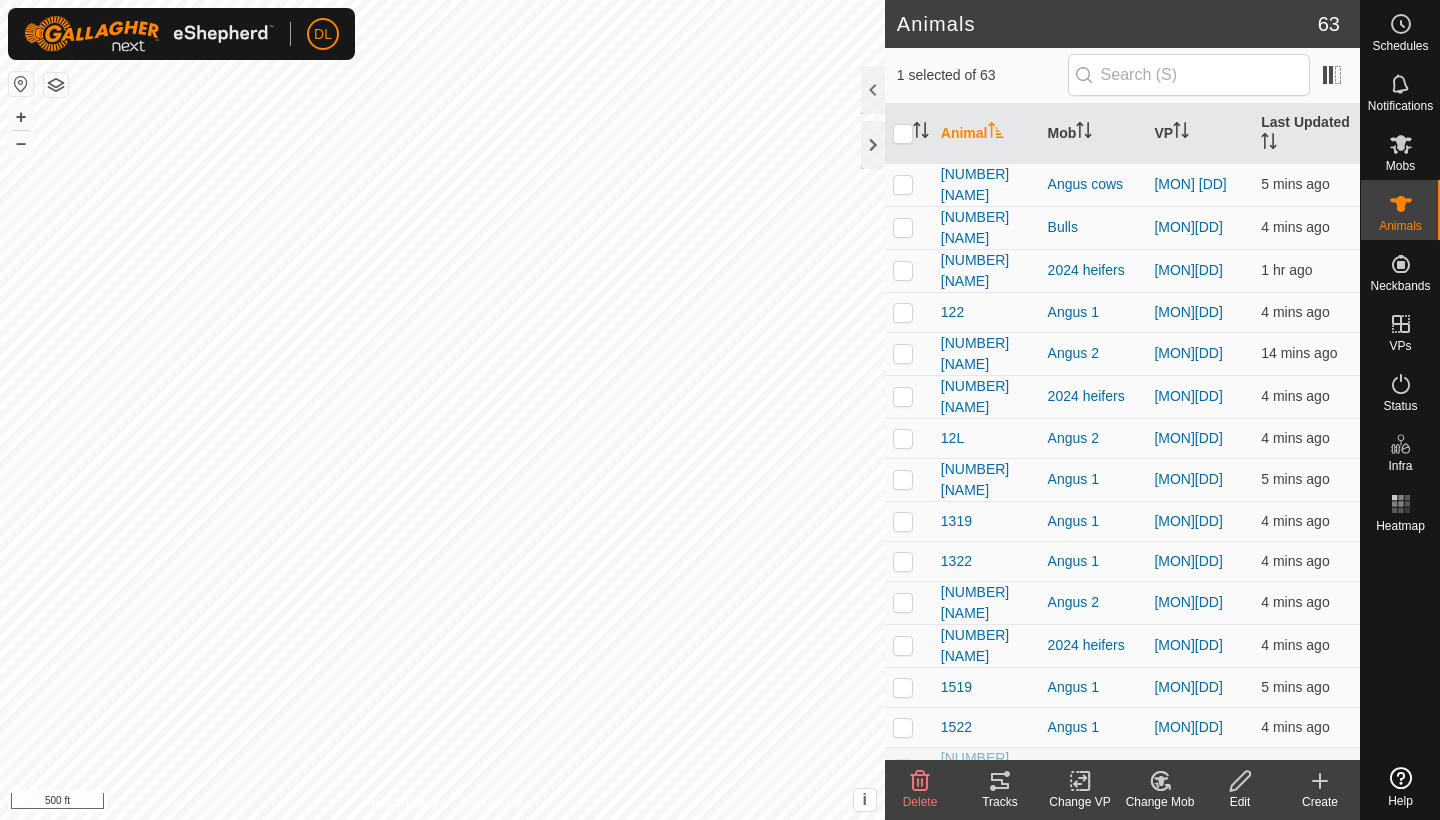 click 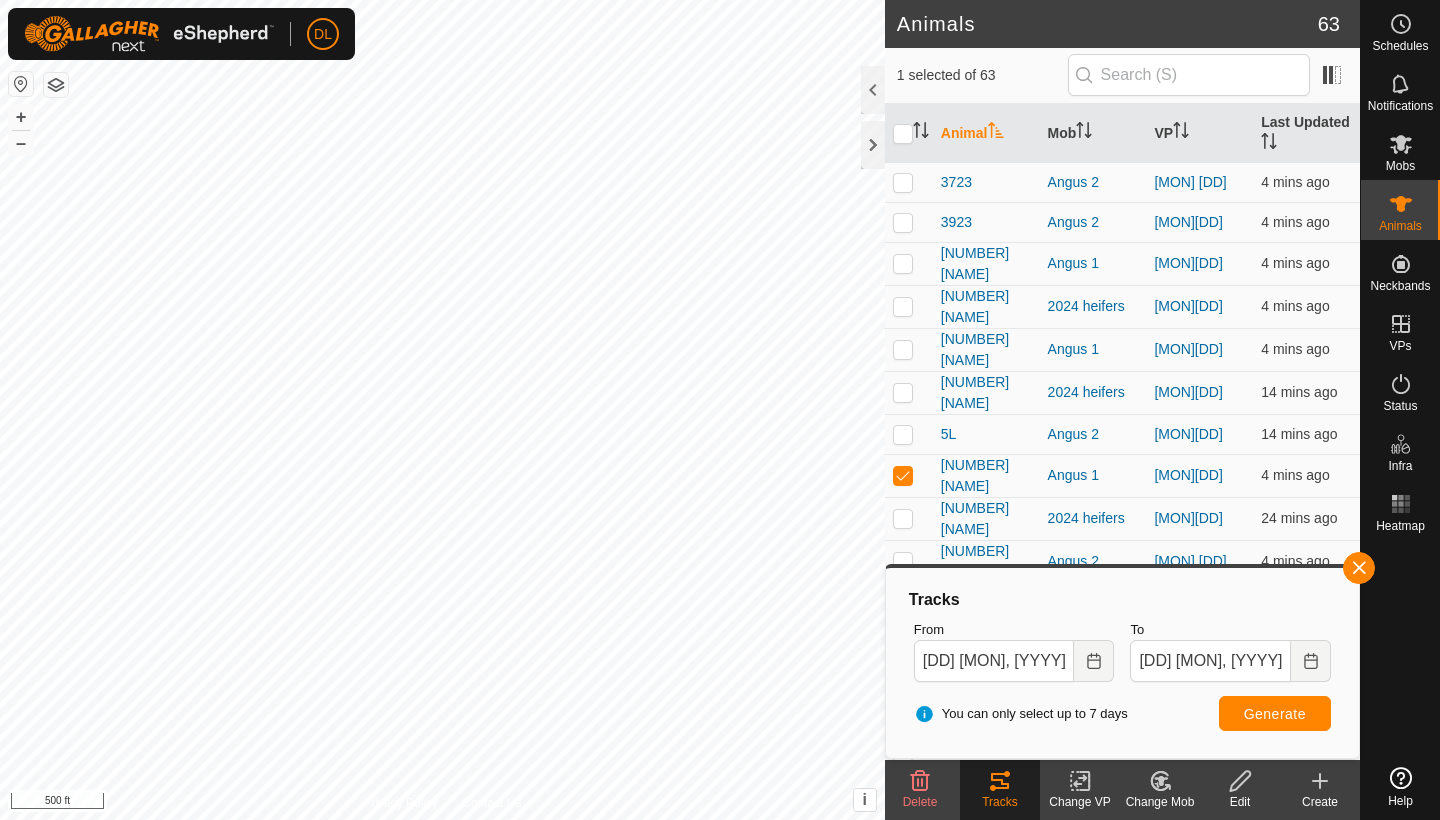scroll, scrollTop: 1927, scrollLeft: 0, axis: vertical 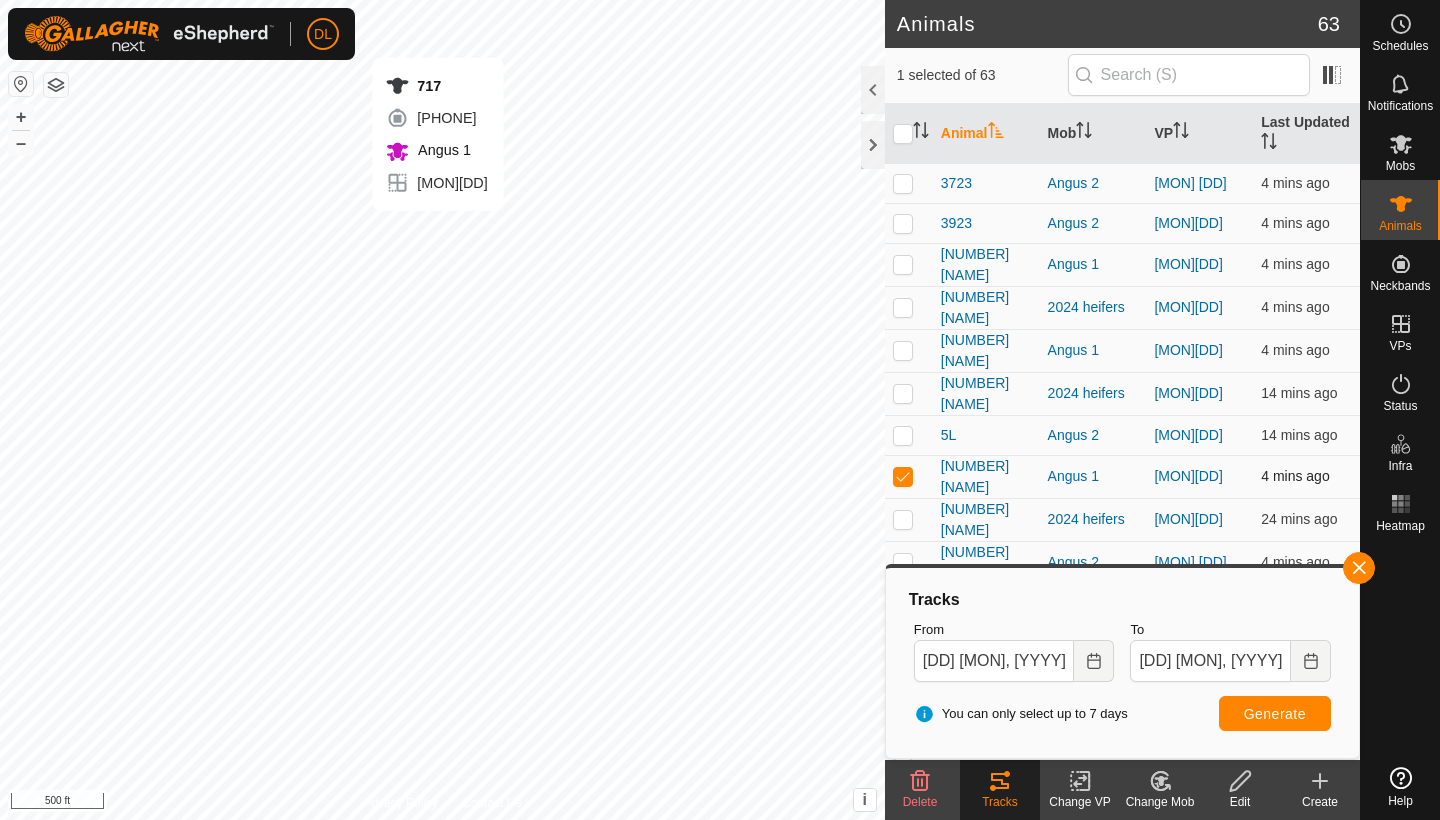 checkbox on "false" 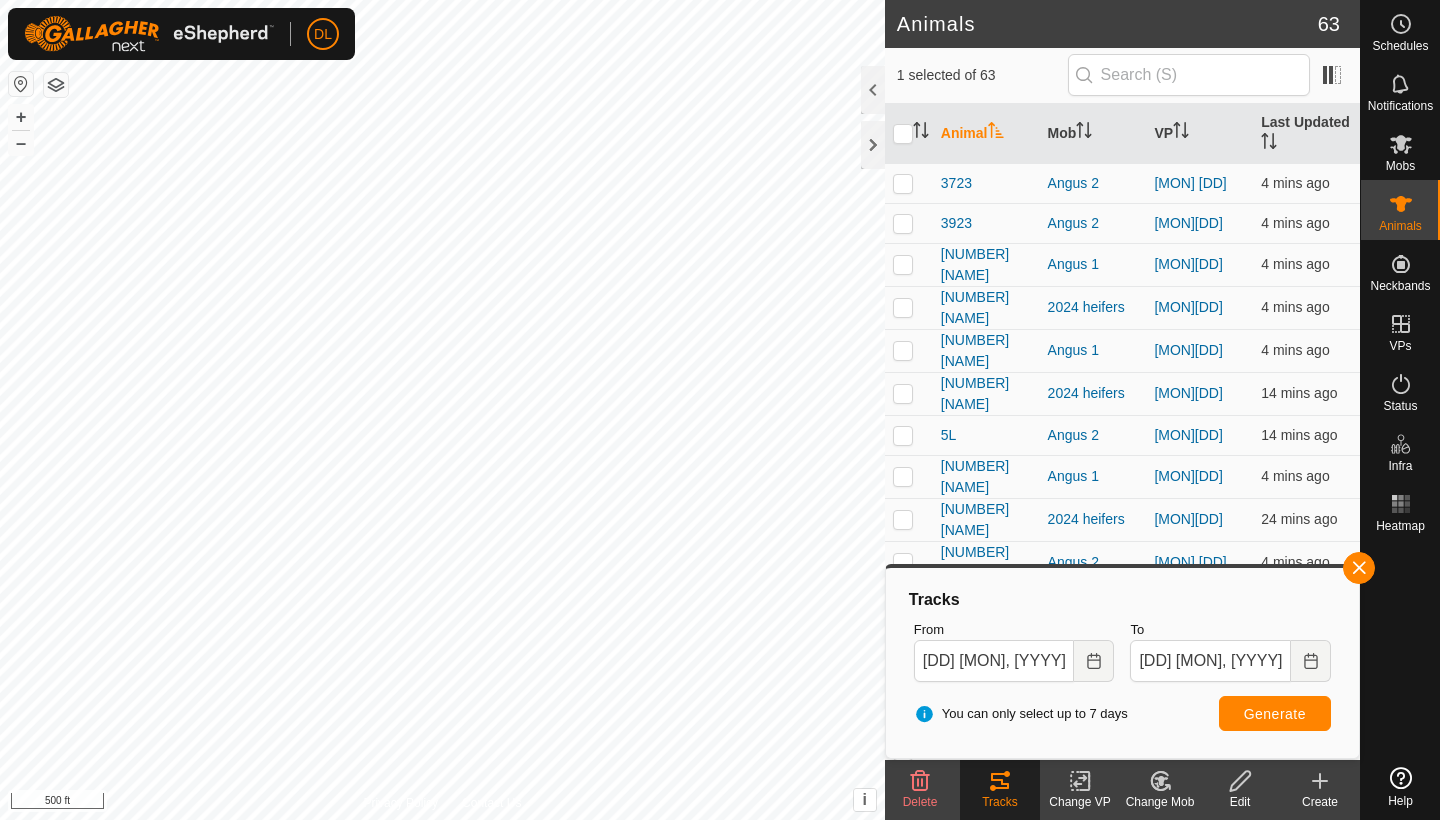 click on "Generate" at bounding box center [1275, 714] 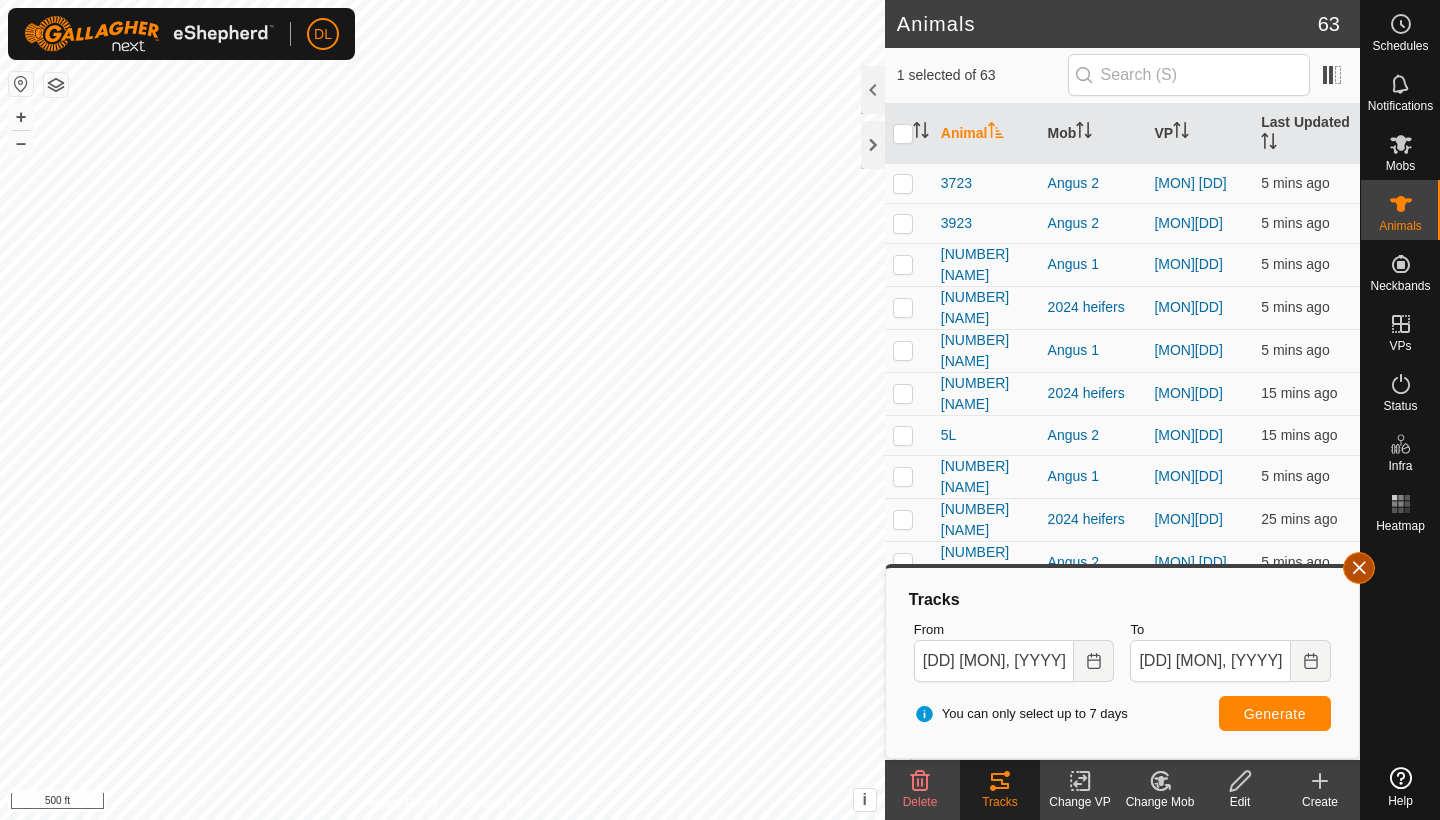 click at bounding box center [1359, 568] 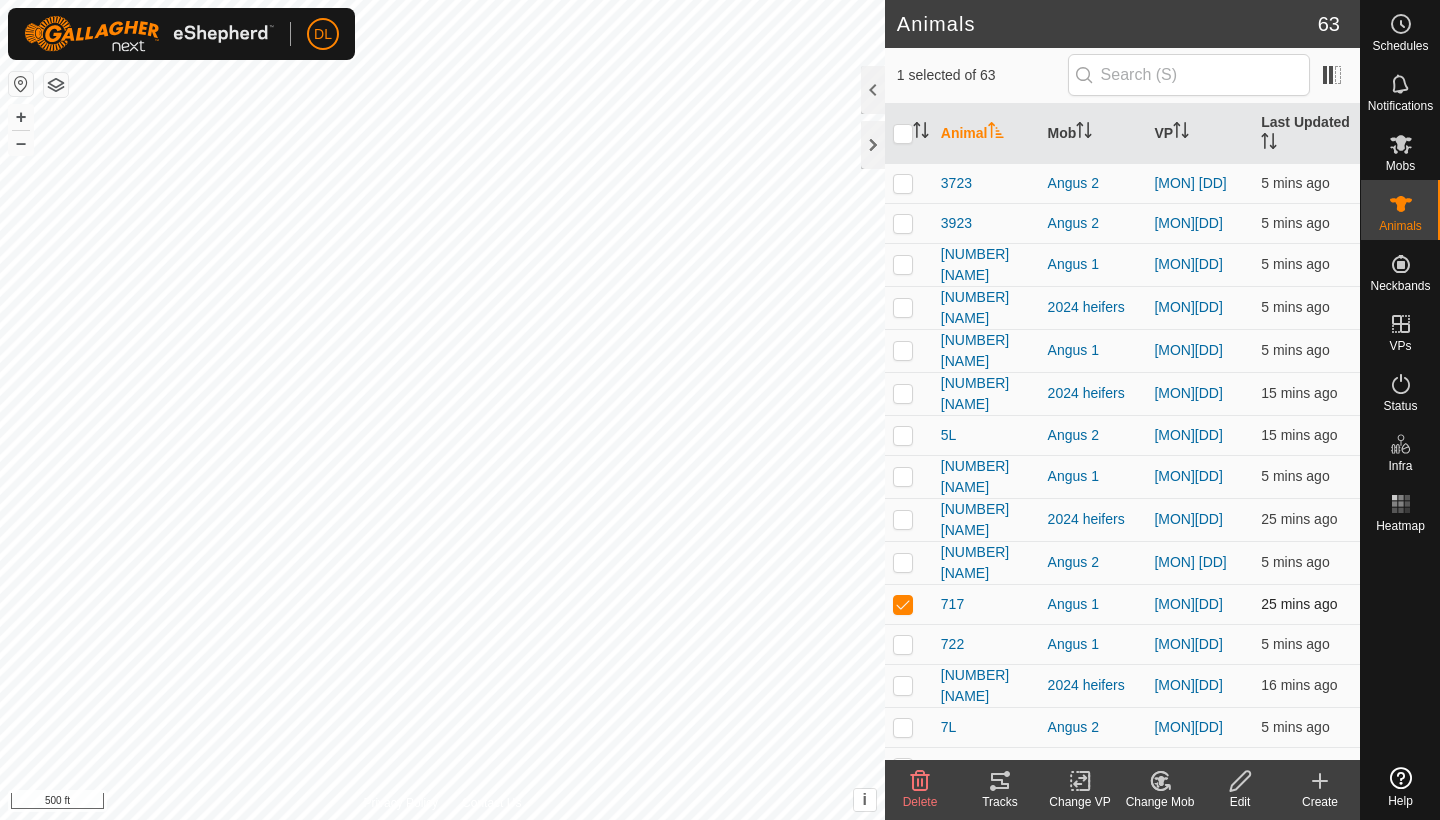 click at bounding box center [903, 604] 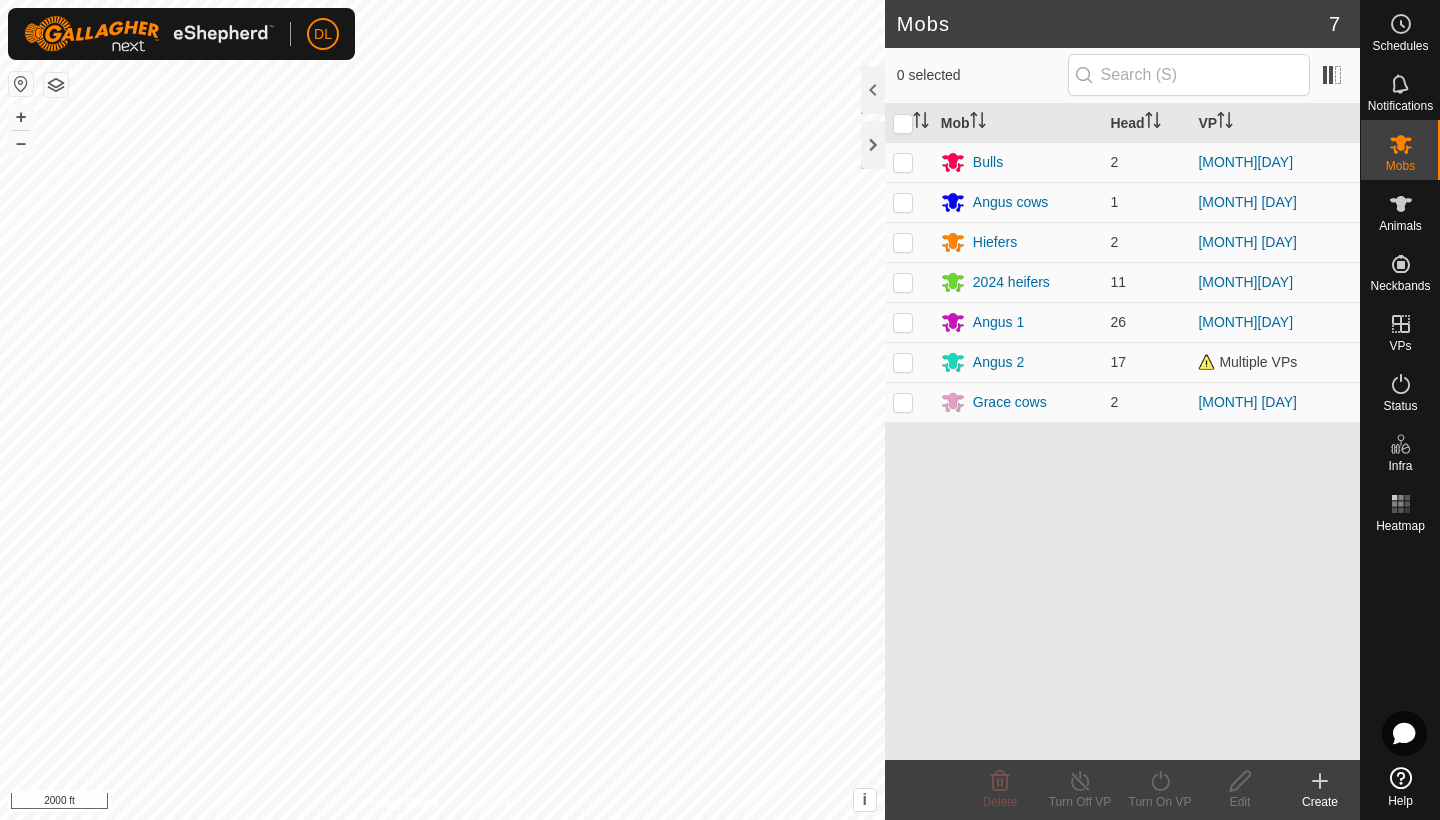 scroll, scrollTop: 0, scrollLeft: 0, axis: both 